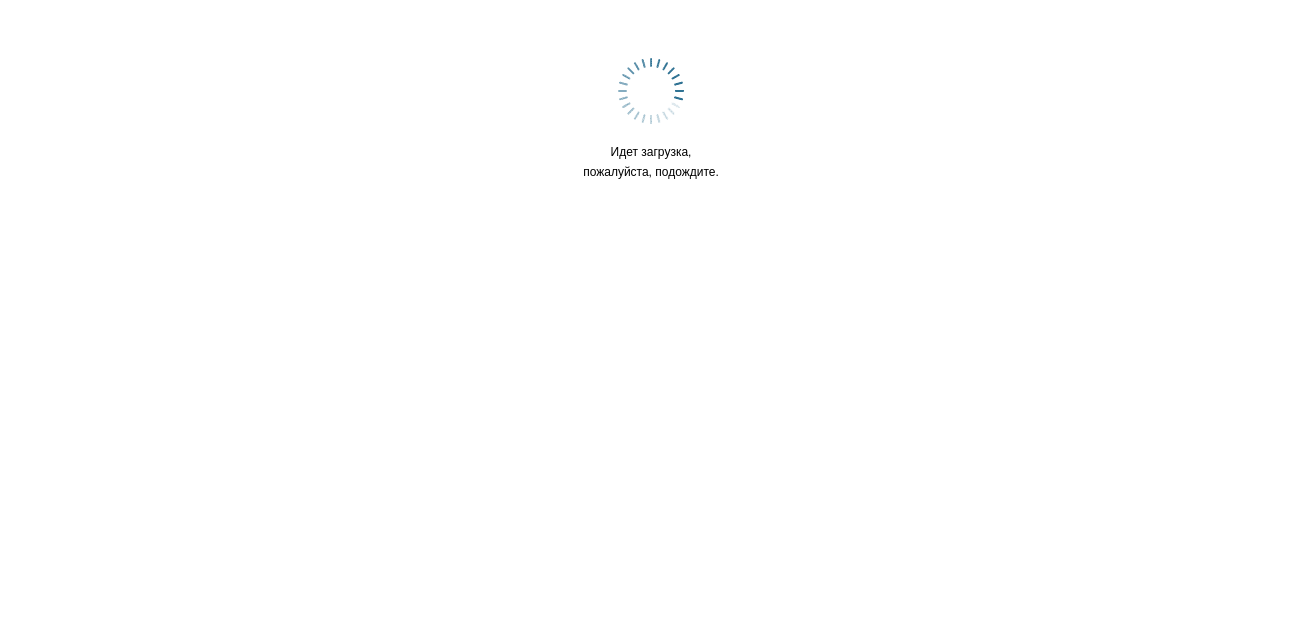 scroll, scrollTop: 0, scrollLeft: 0, axis: both 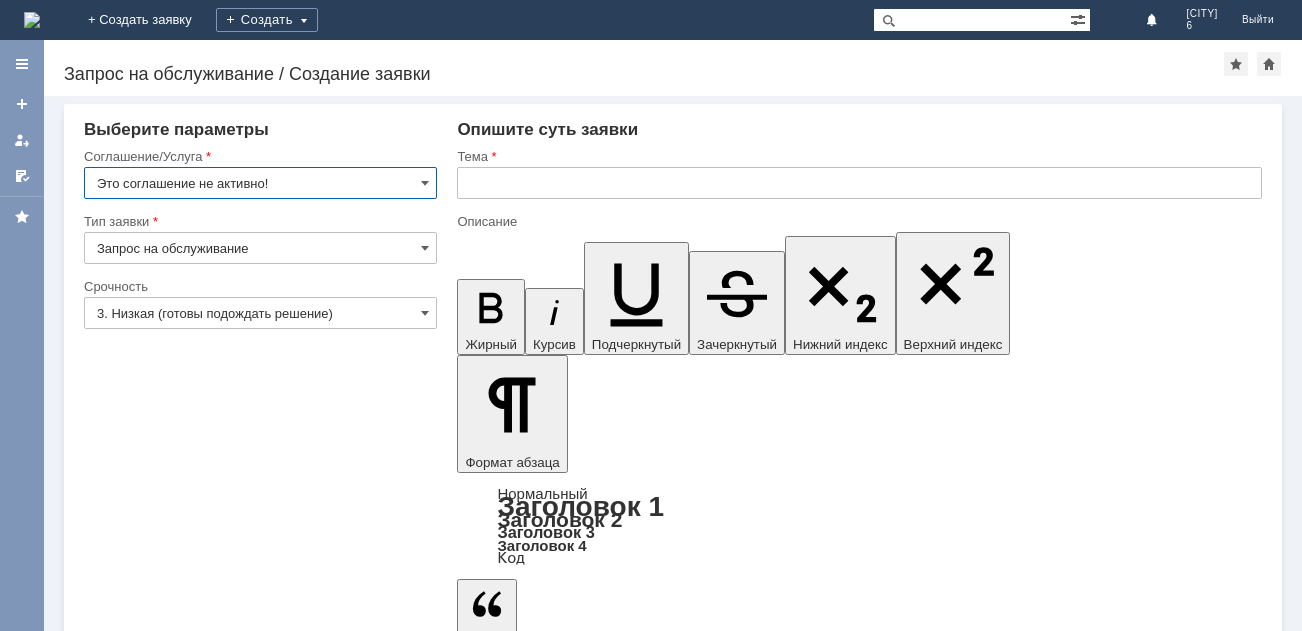 click at bounding box center (32, 20) 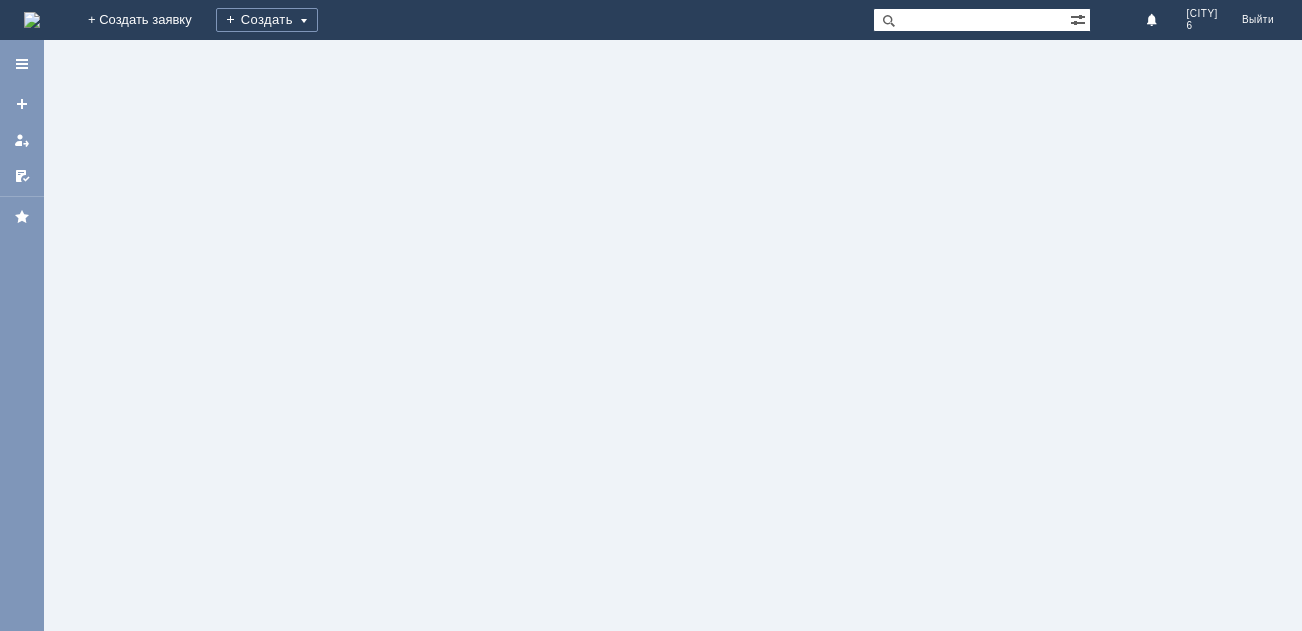 click at bounding box center (32, 20) 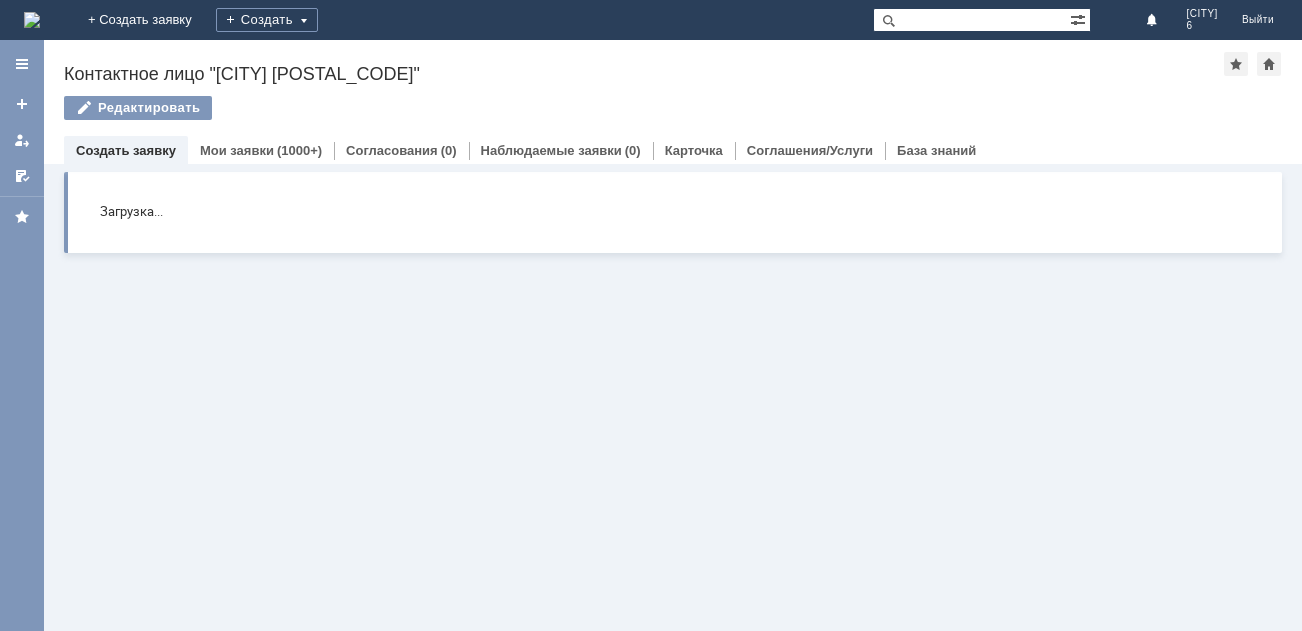 scroll, scrollTop: 0, scrollLeft: 0, axis: both 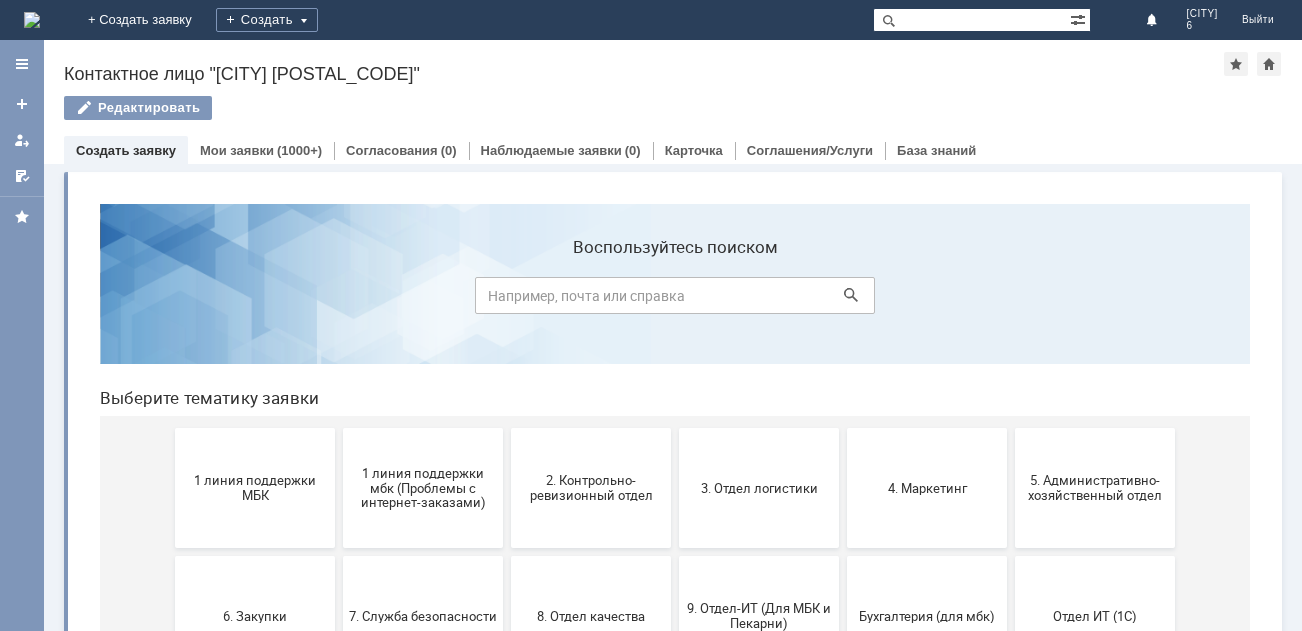 click at bounding box center [32, 20] 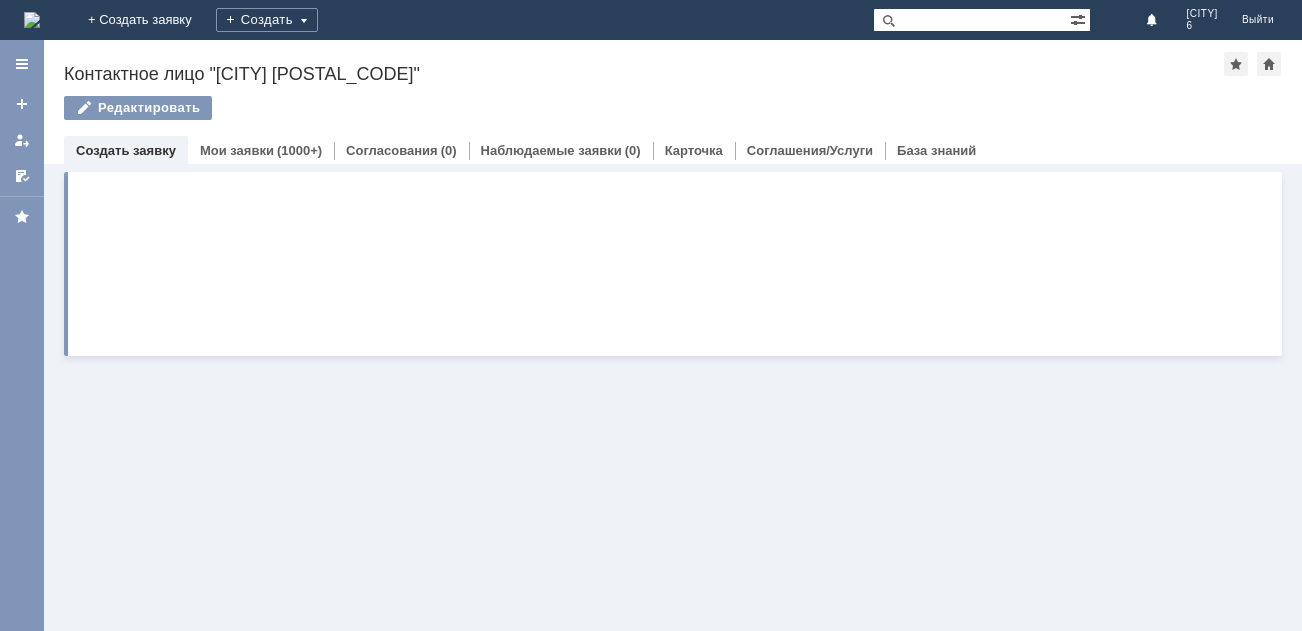 click at bounding box center (32, 20) 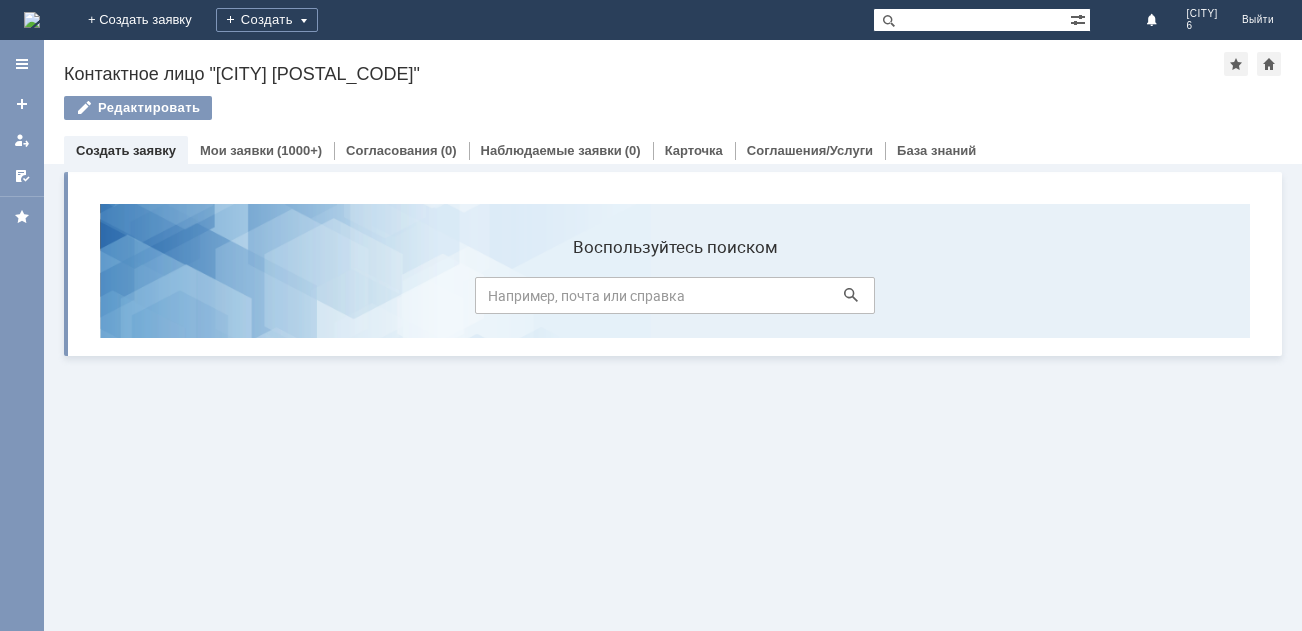 scroll, scrollTop: 0, scrollLeft: 0, axis: both 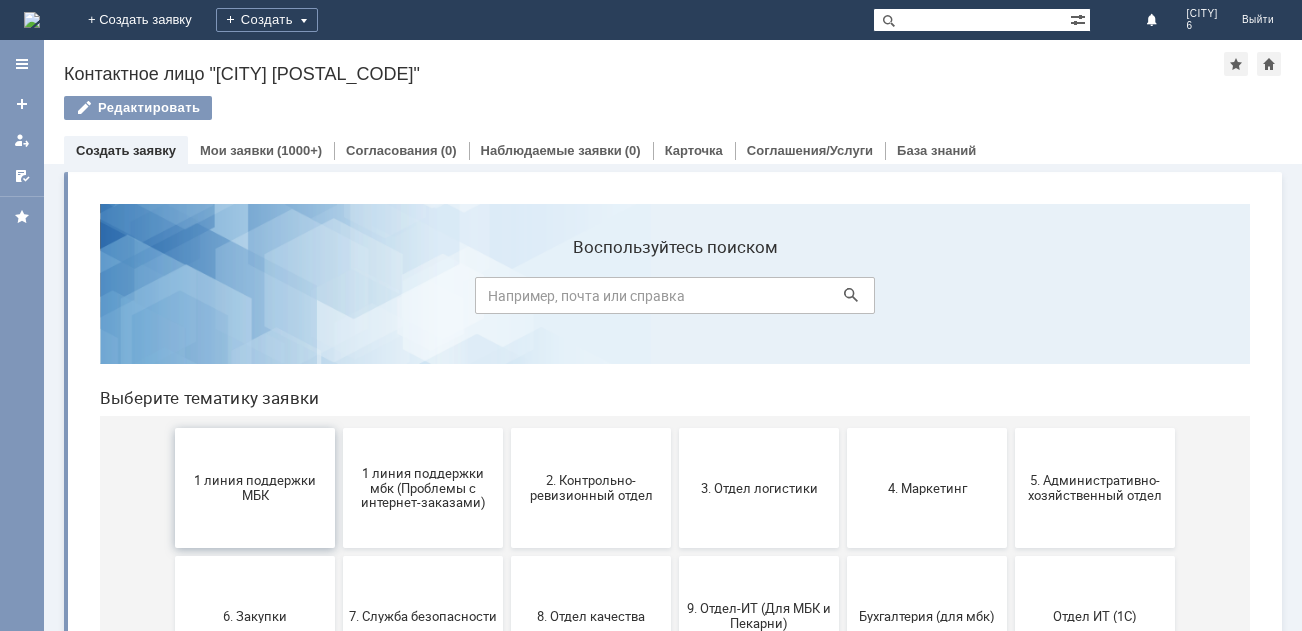click on "1 линия поддержки МБК" at bounding box center [255, 488] 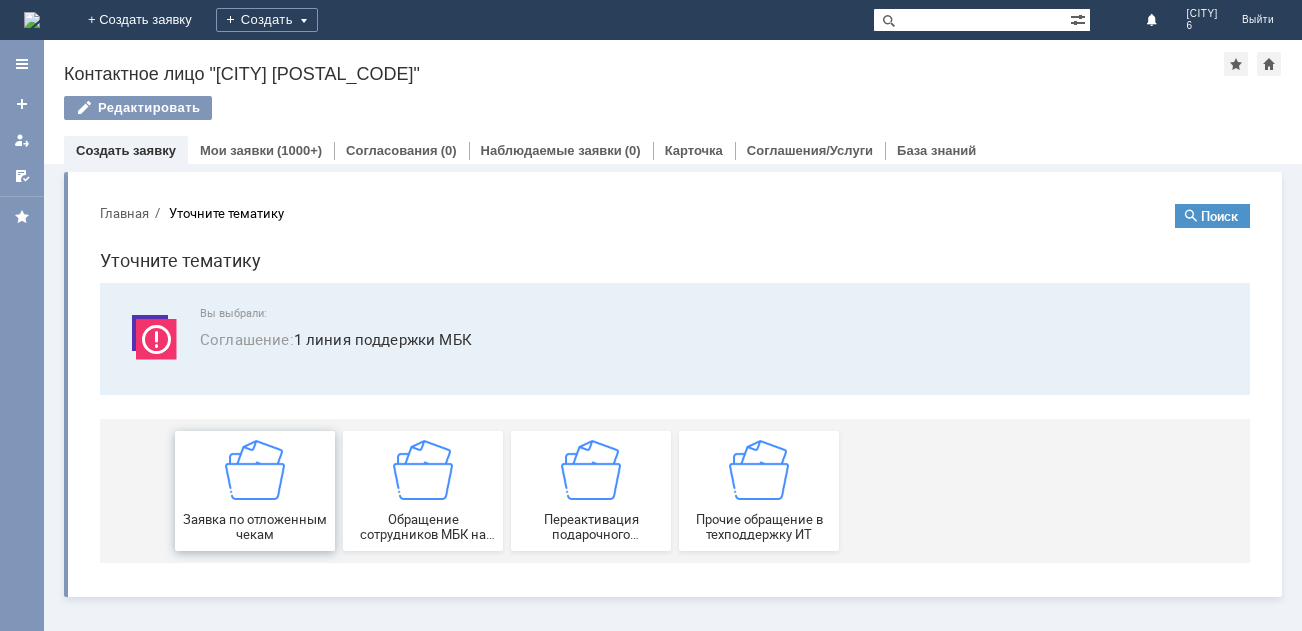 click on "Заявка по отложенным чекам" at bounding box center (255, 491) 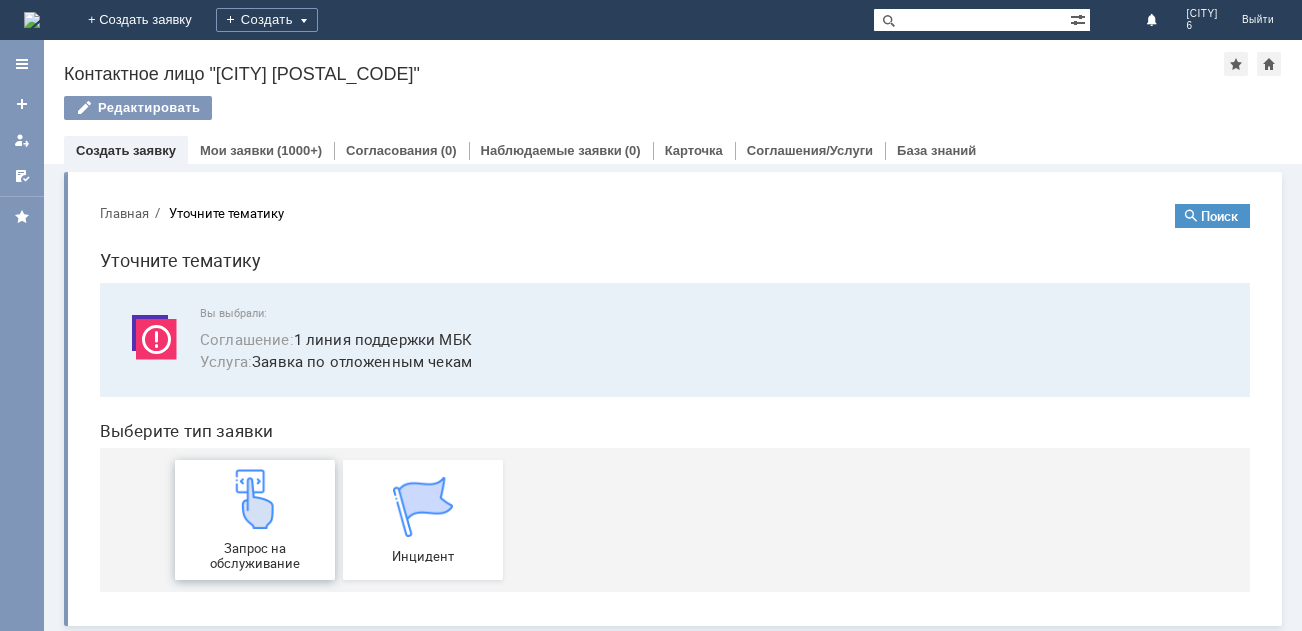 click at bounding box center (255, 499) 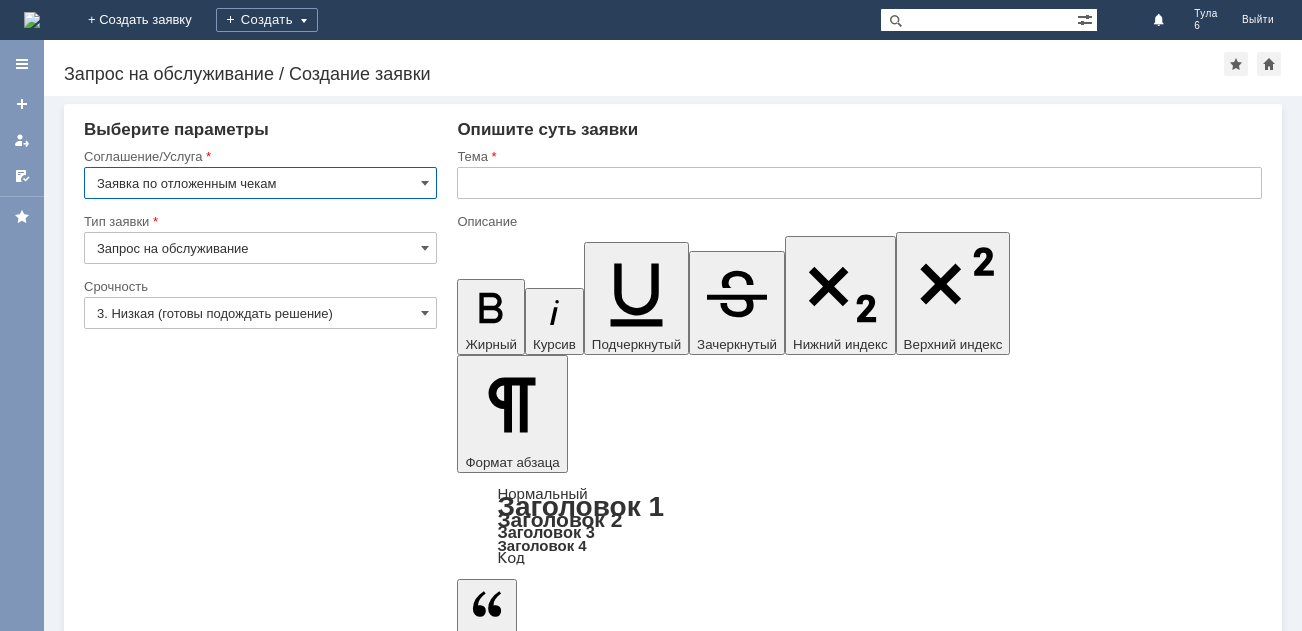 scroll, scrollTop: 0, scrollLeft: 0, axis: both 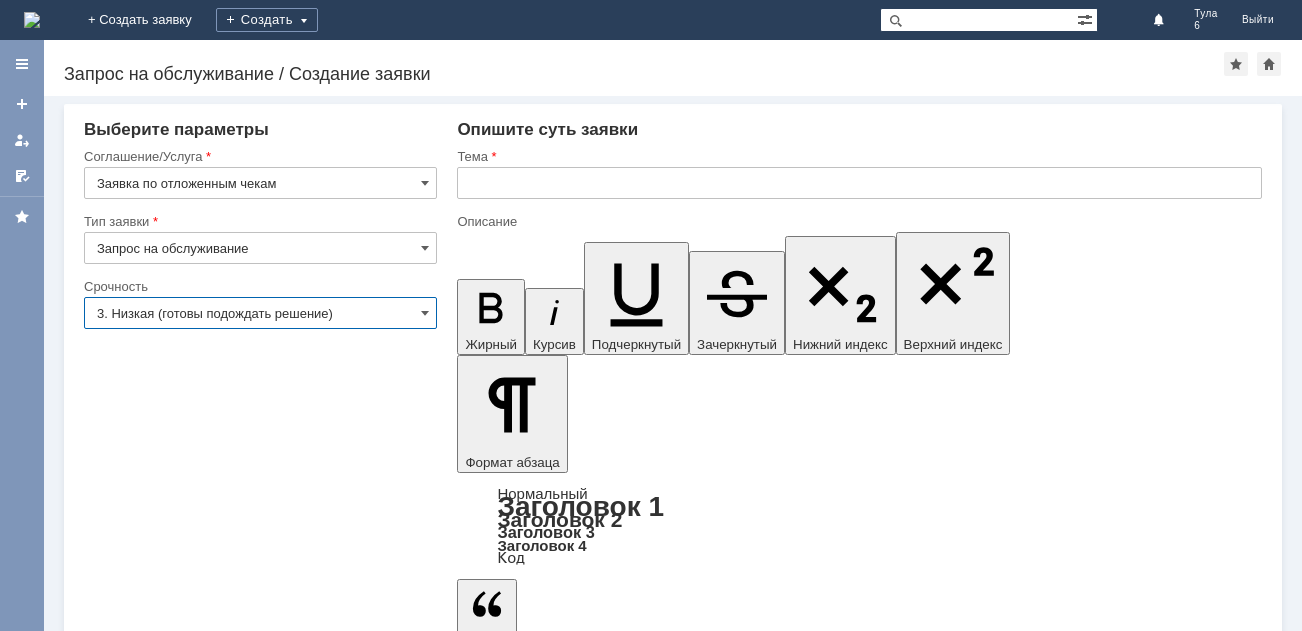 click on "3. Низкая (готовы подождать решение)" at bounding box center [260, 313] 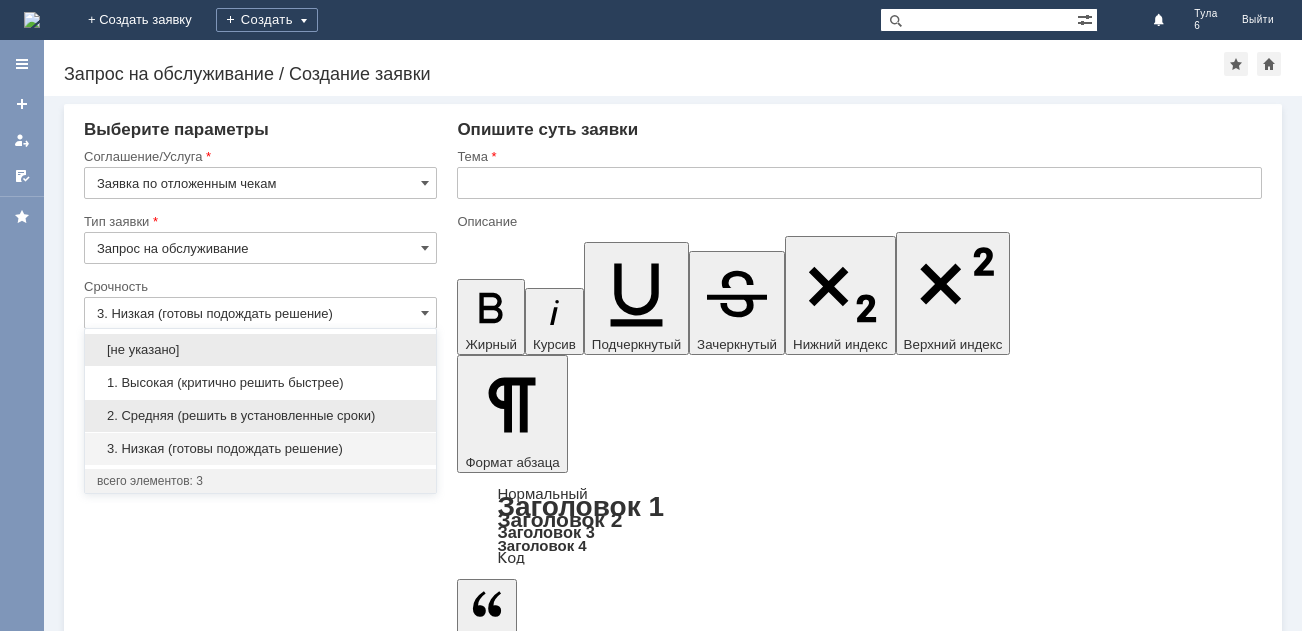 click on "2. Средняя (решить в установленные сроки)" at bounding box center (260, 416) 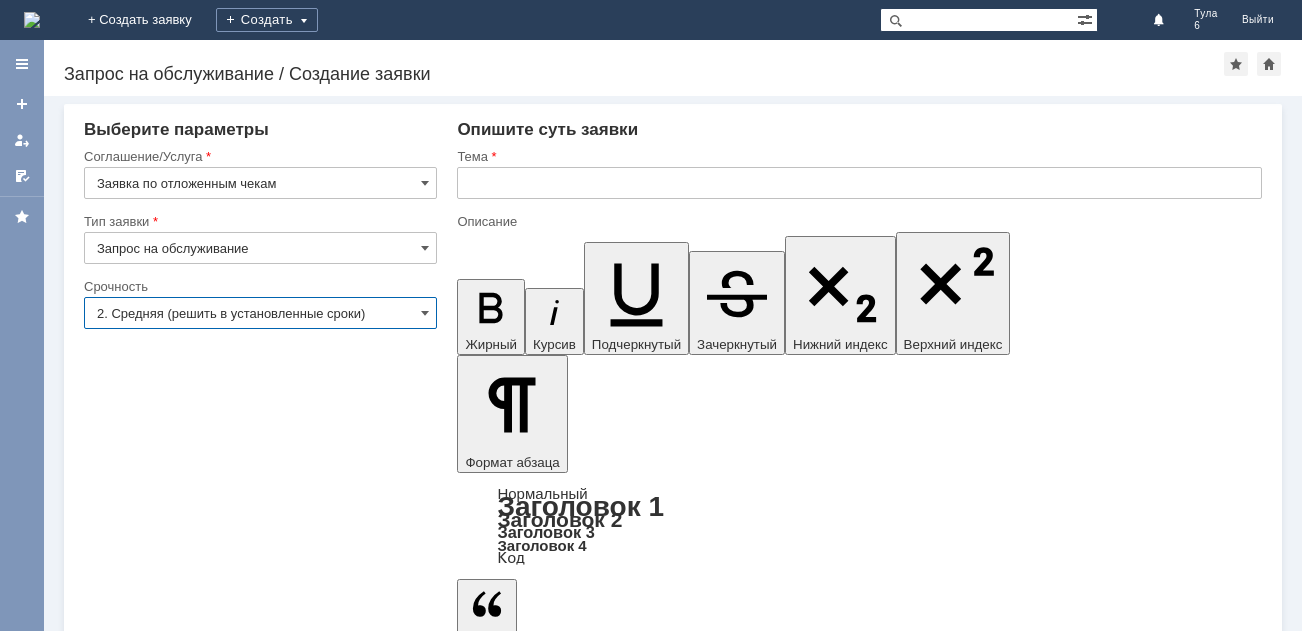 type on "2. Средняя (решить в установленные сроки)" 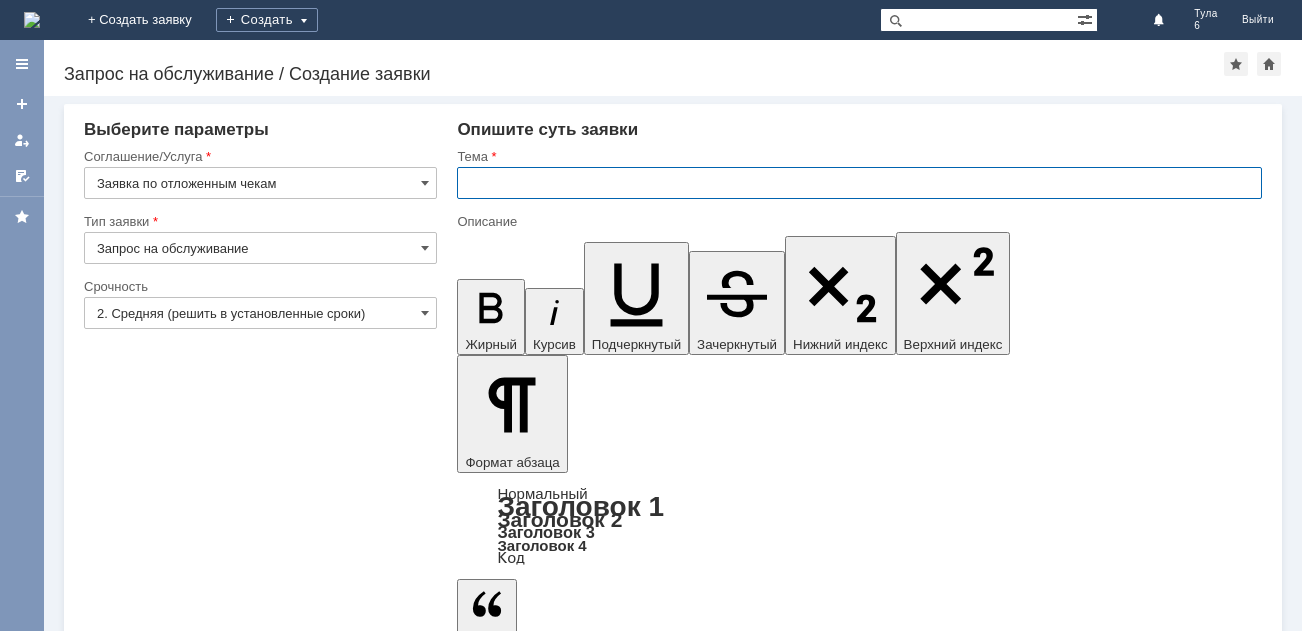 click at bounding box center [859, 183] 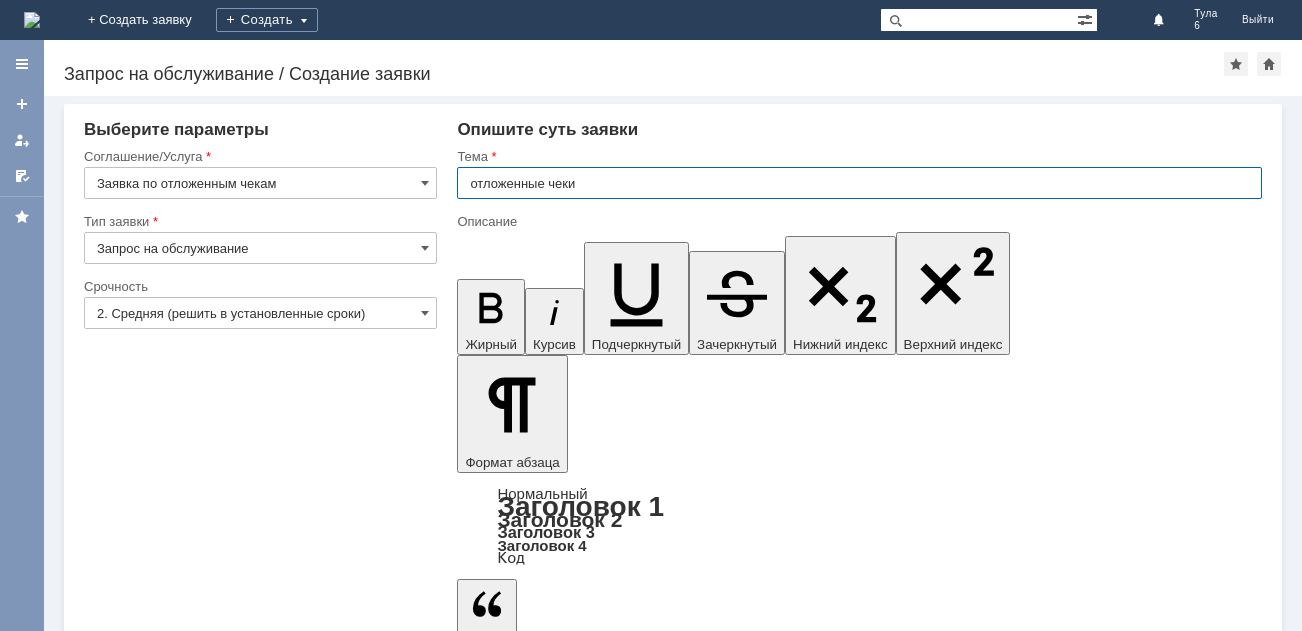 click on "отложенные чеки" at bounding box center [859, 183] 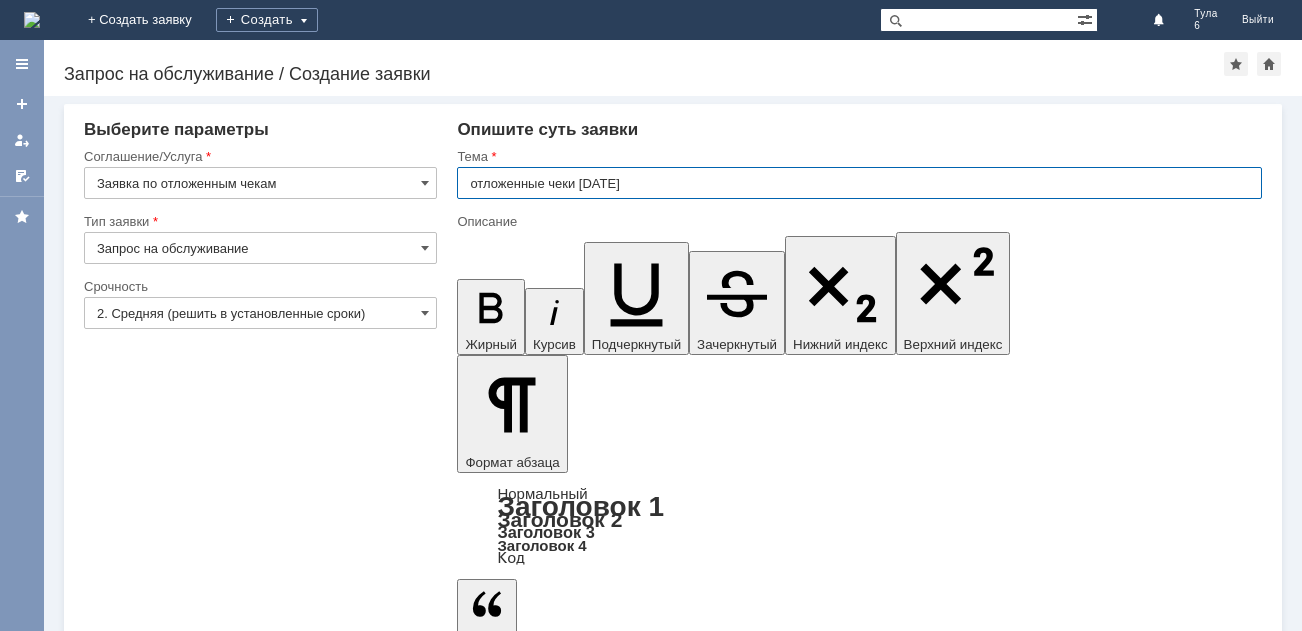 type on "отложенные чеки [DATE]" 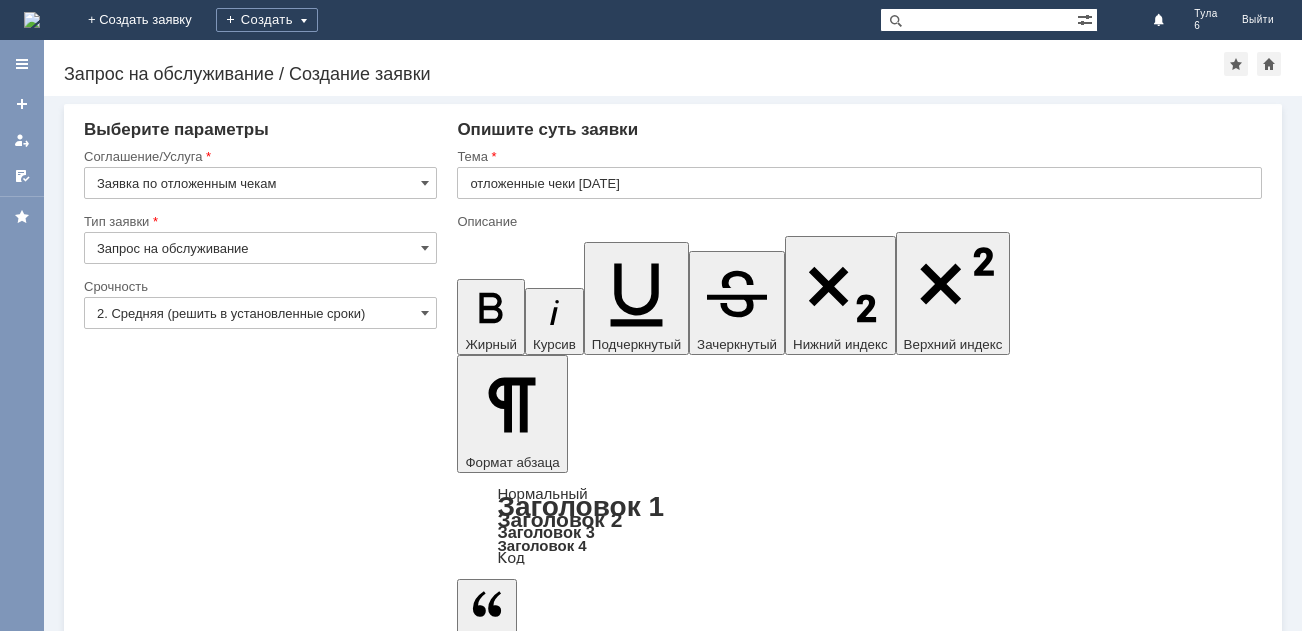 type 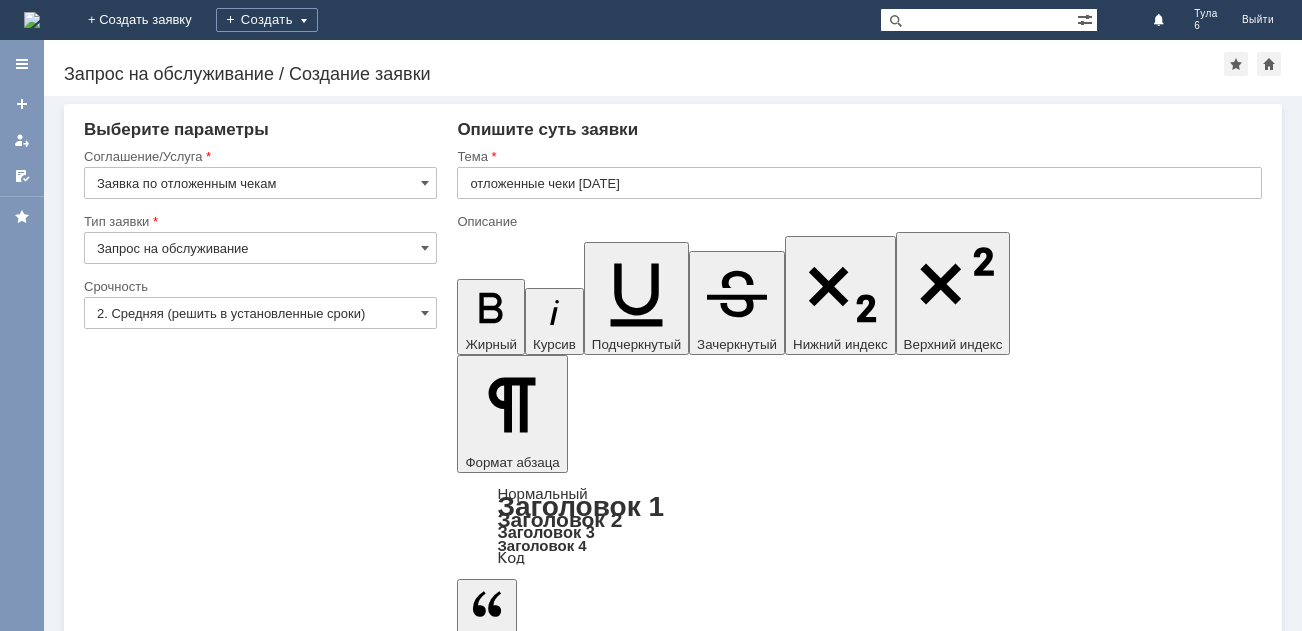 click on "Добавить файл" at bounding box center (533, 5448) 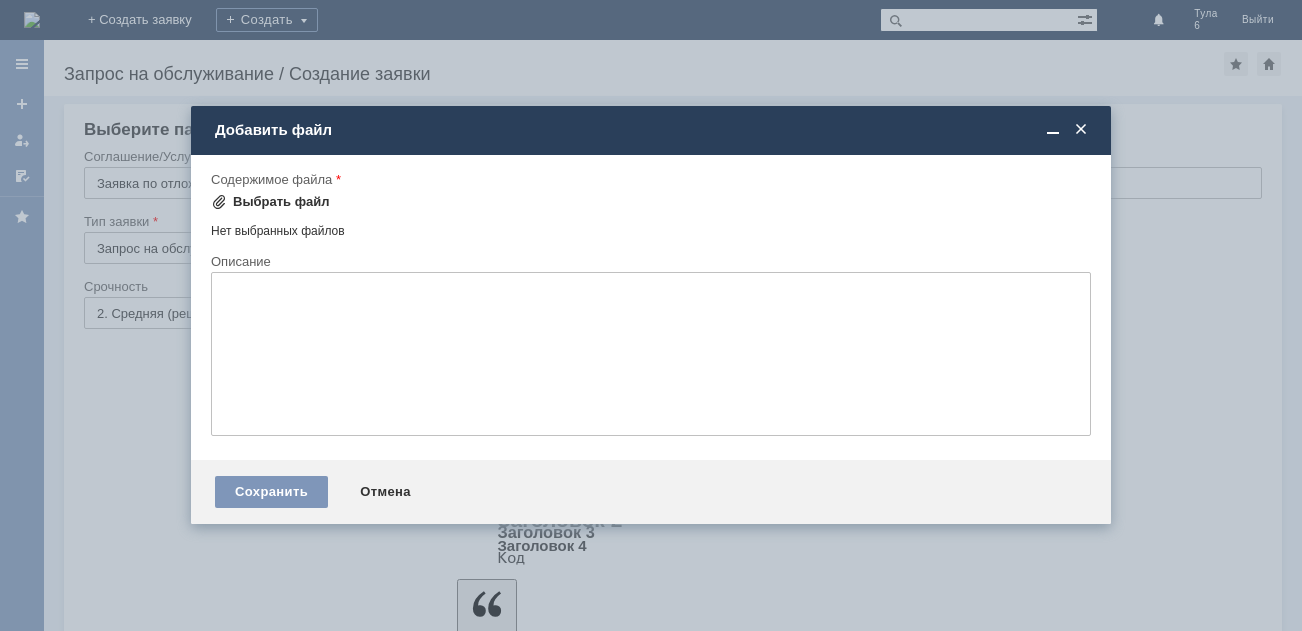 click on "Выбрать файл" at bounding box center (281, 202) 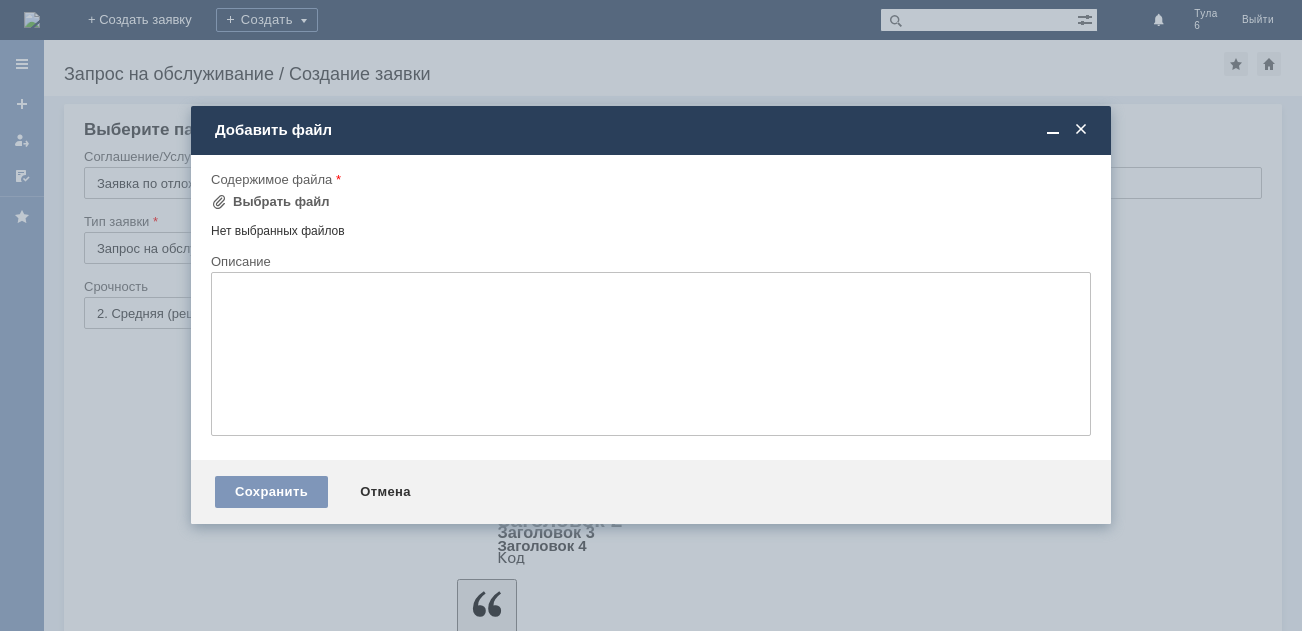 click at bounding box center [1081, 130] 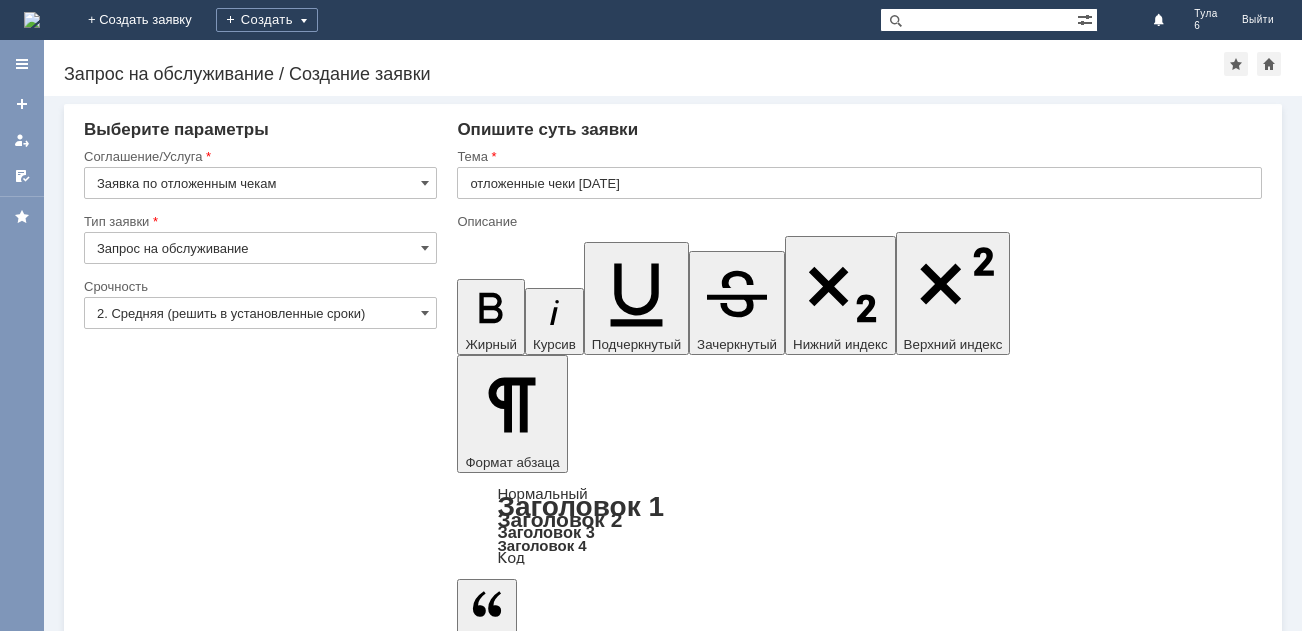 click on "Сохранить" at bounding box center [144, 5510] 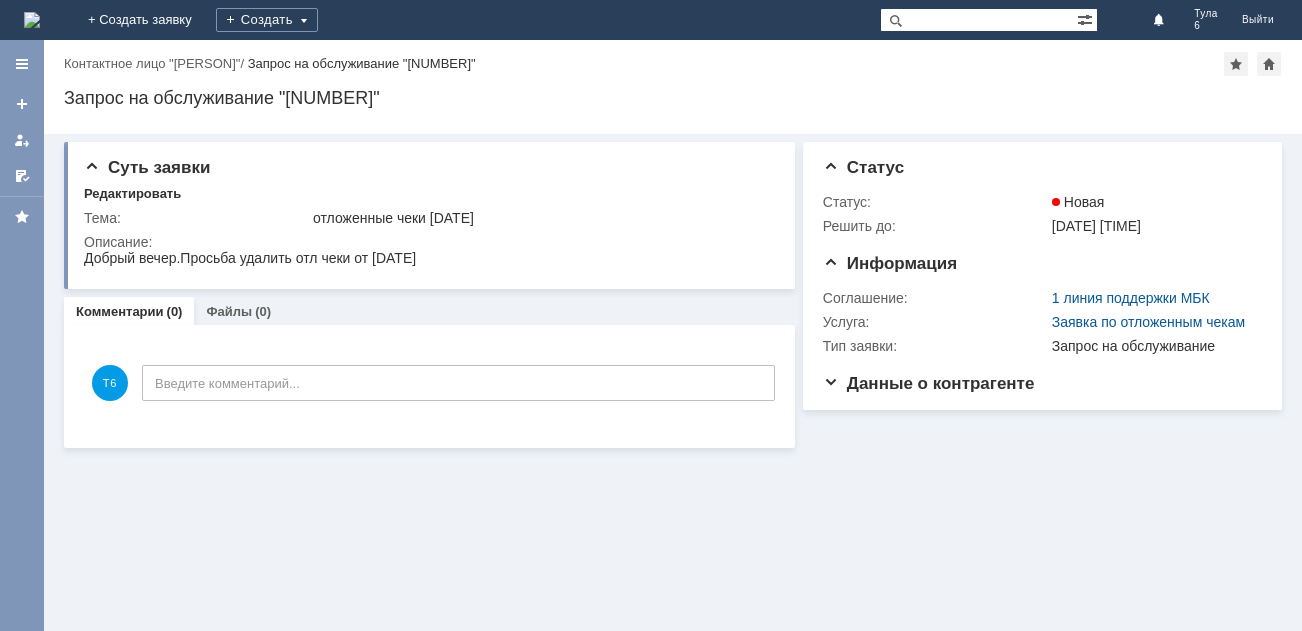 scroll, scrollTop: 0, scrollLeft: 0, axis: both 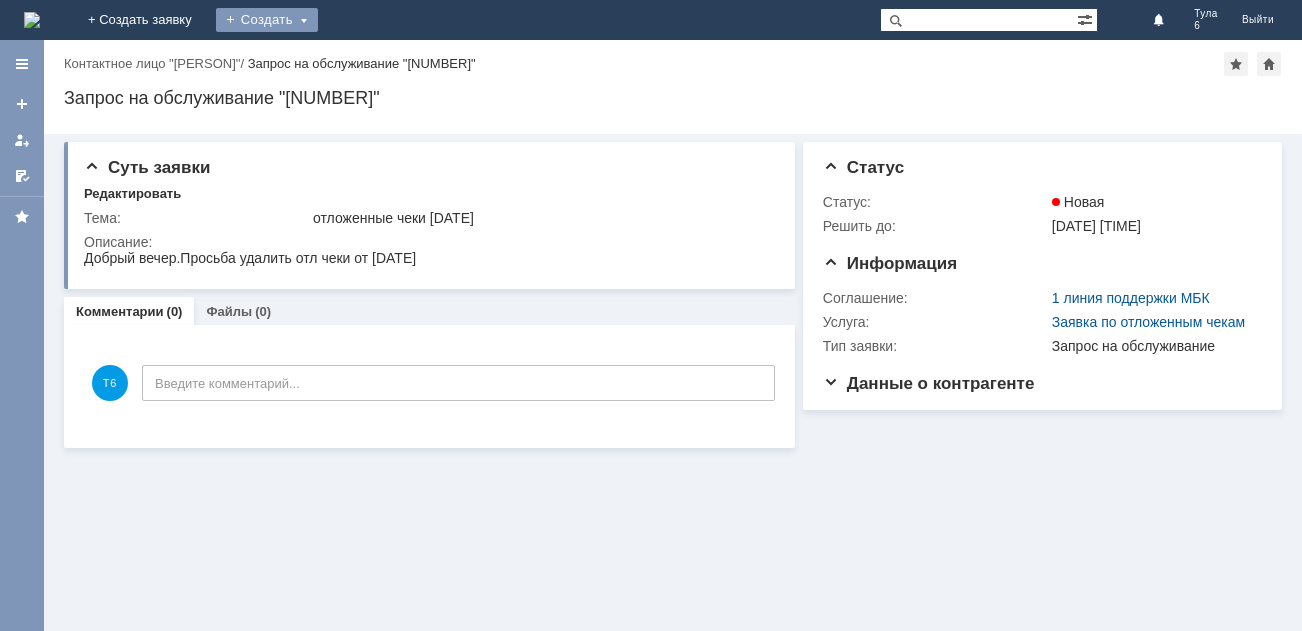 click on "Создать" at bounding box center [267, 20] 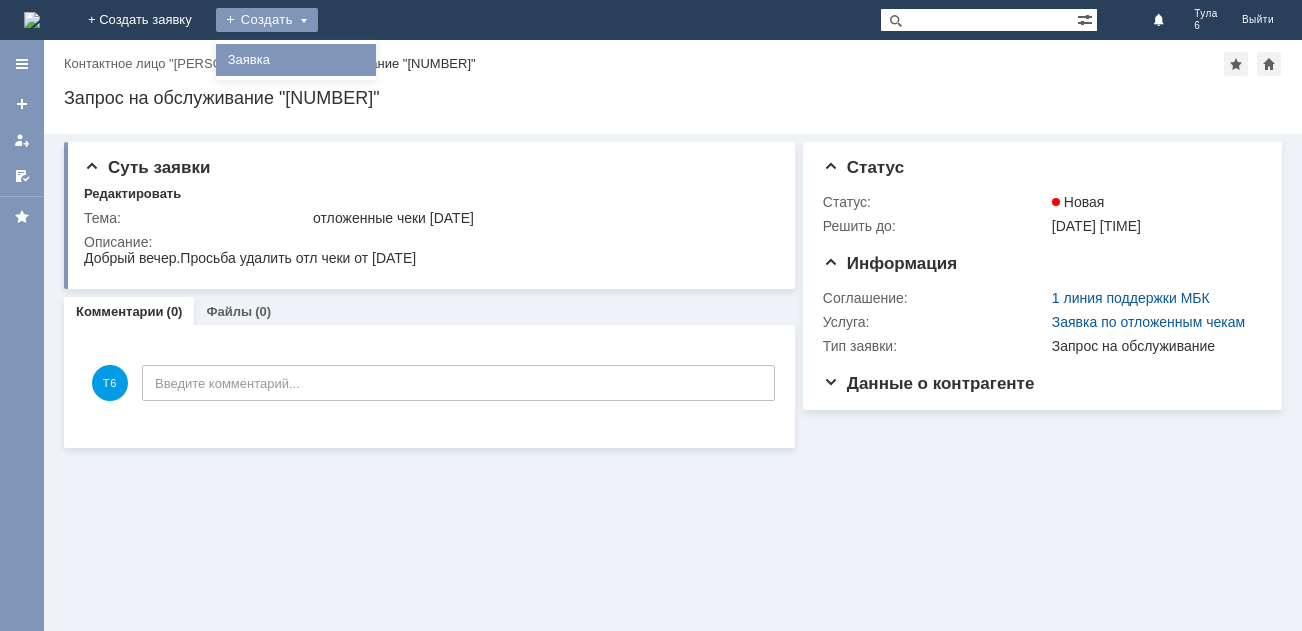 click on "Заявка" at bounding box center (296, 60) 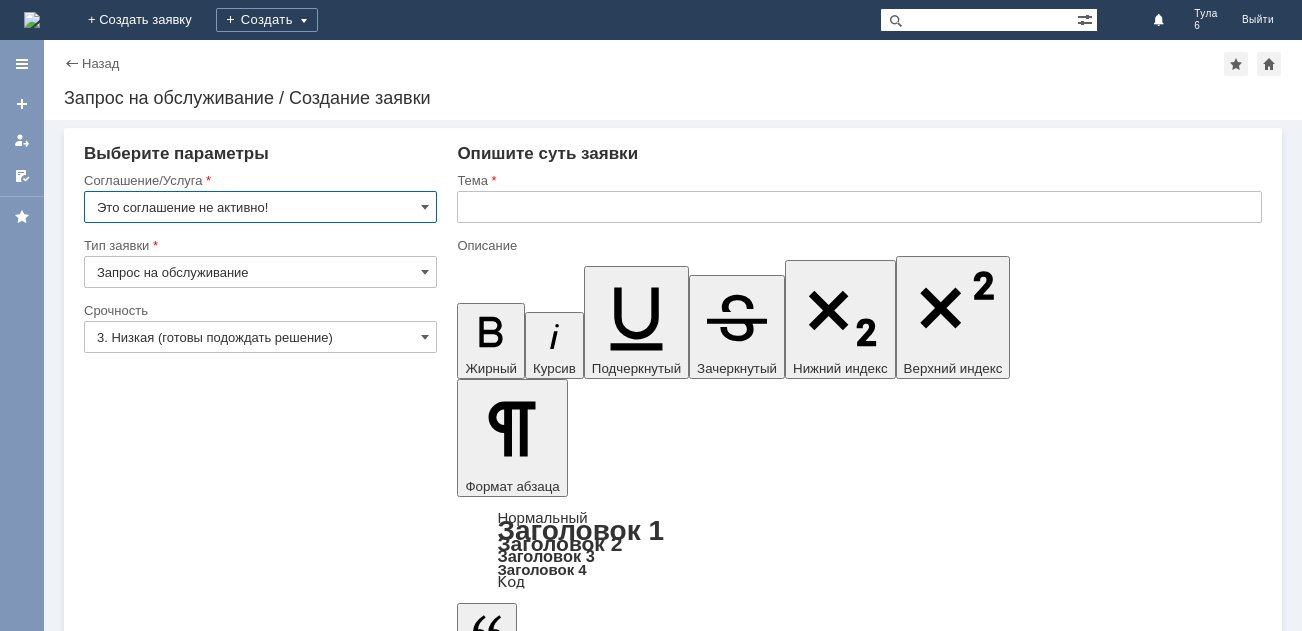 scroll, scrollTop: 0, scrollLeft: 0, axis: both 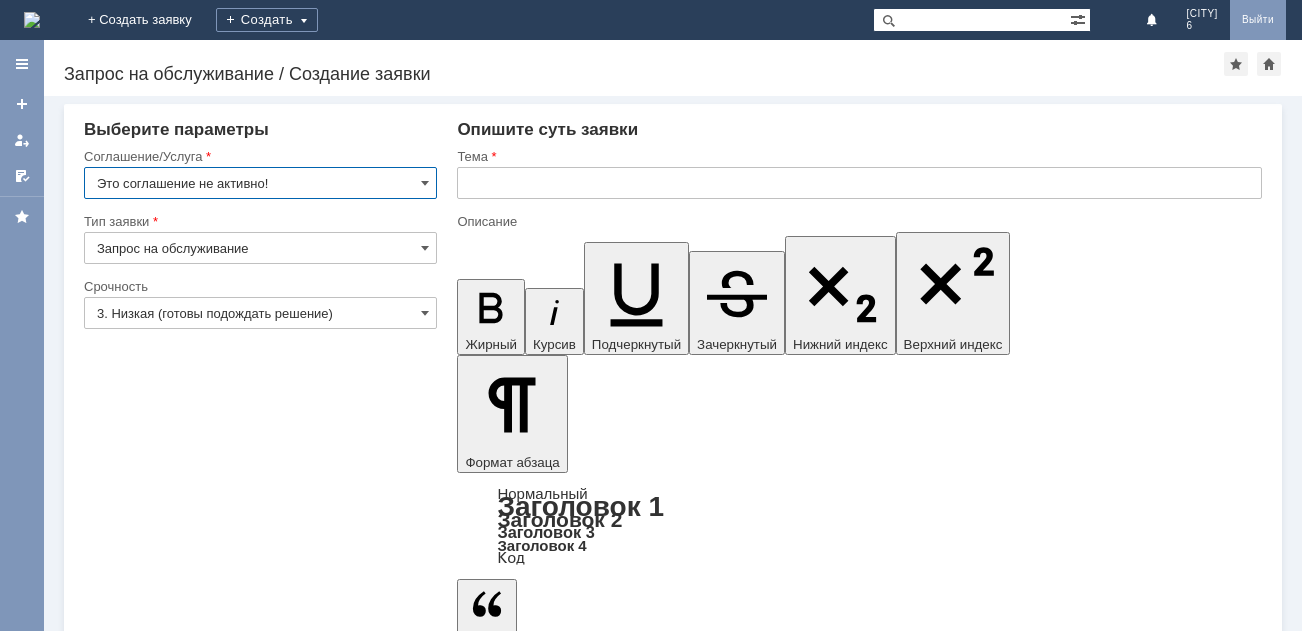 click on "Выйти" at bounding box center (1258, 20) 